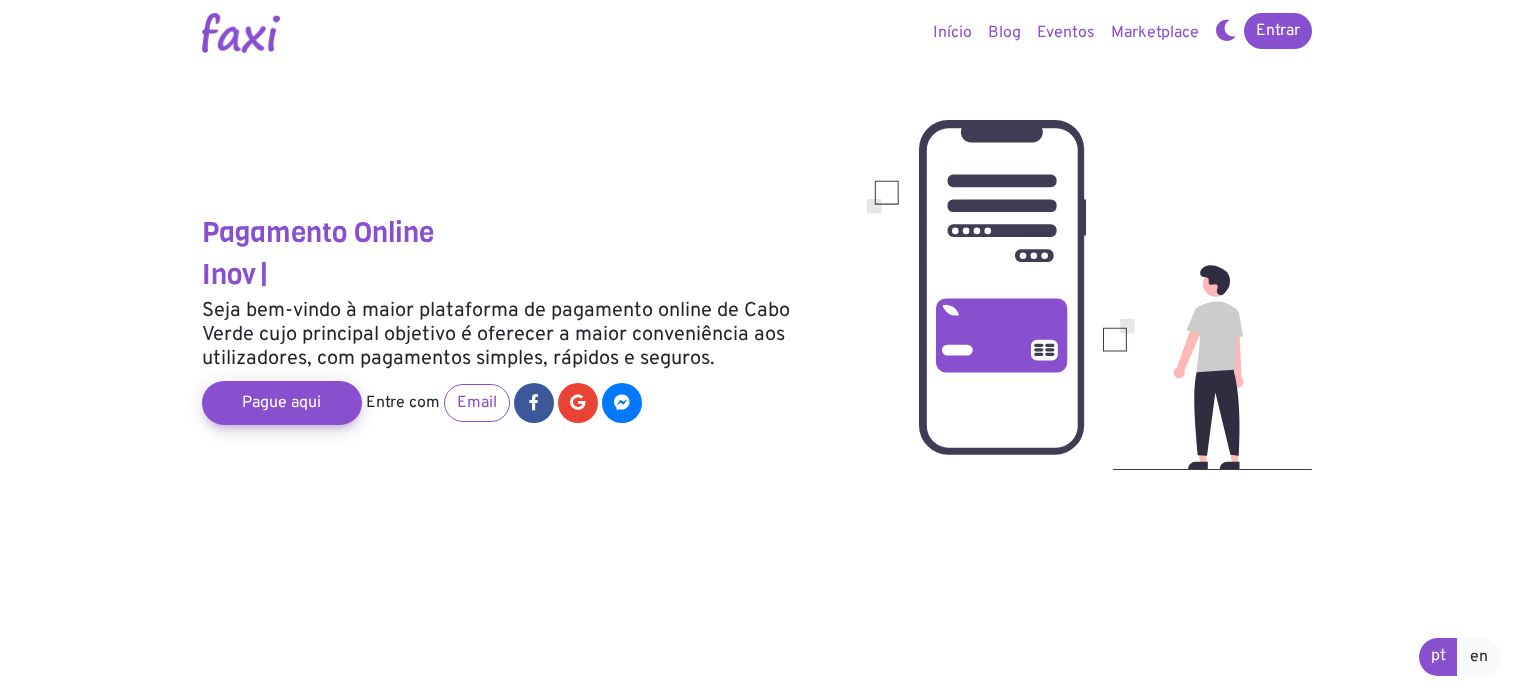 scroll, scrollTop: 0, scrollLeft: 0, axis: both 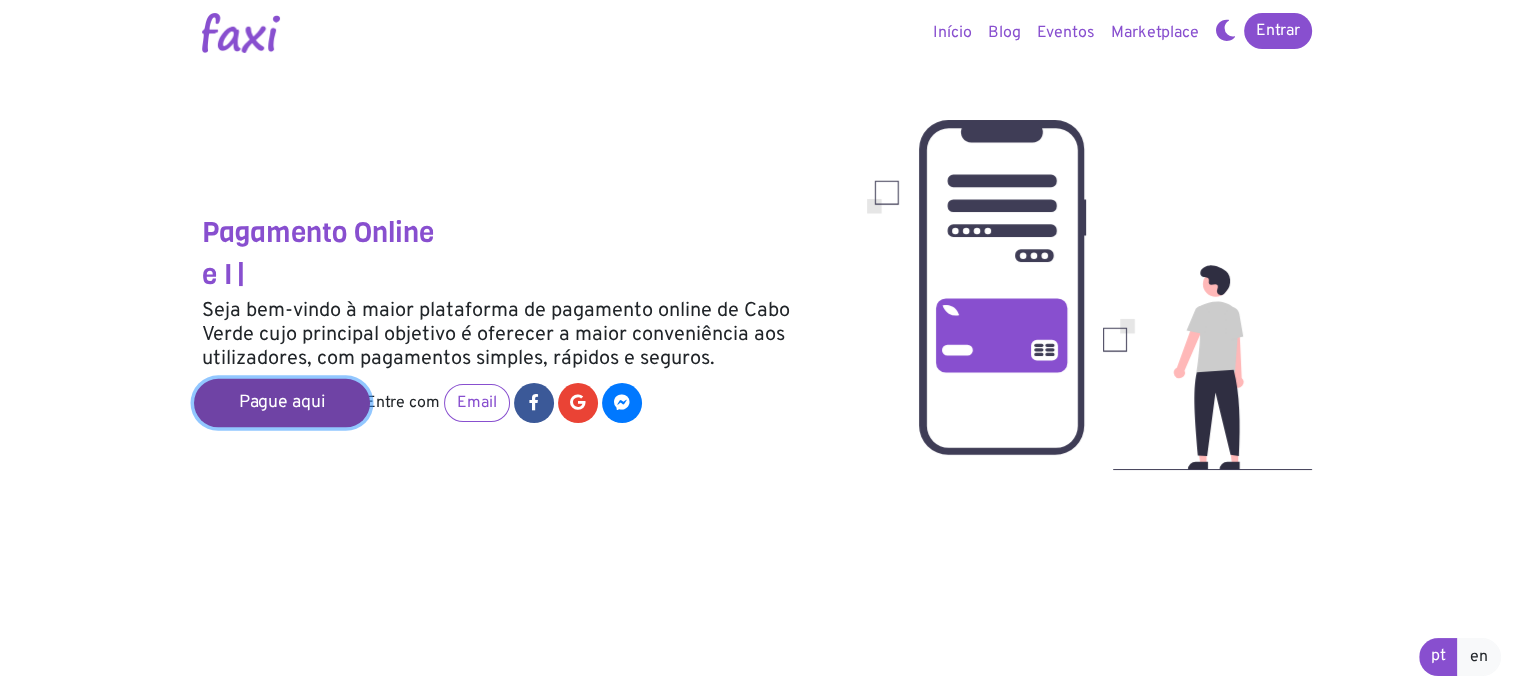 click on "Pague aqui" at bounding box center (282, 403) 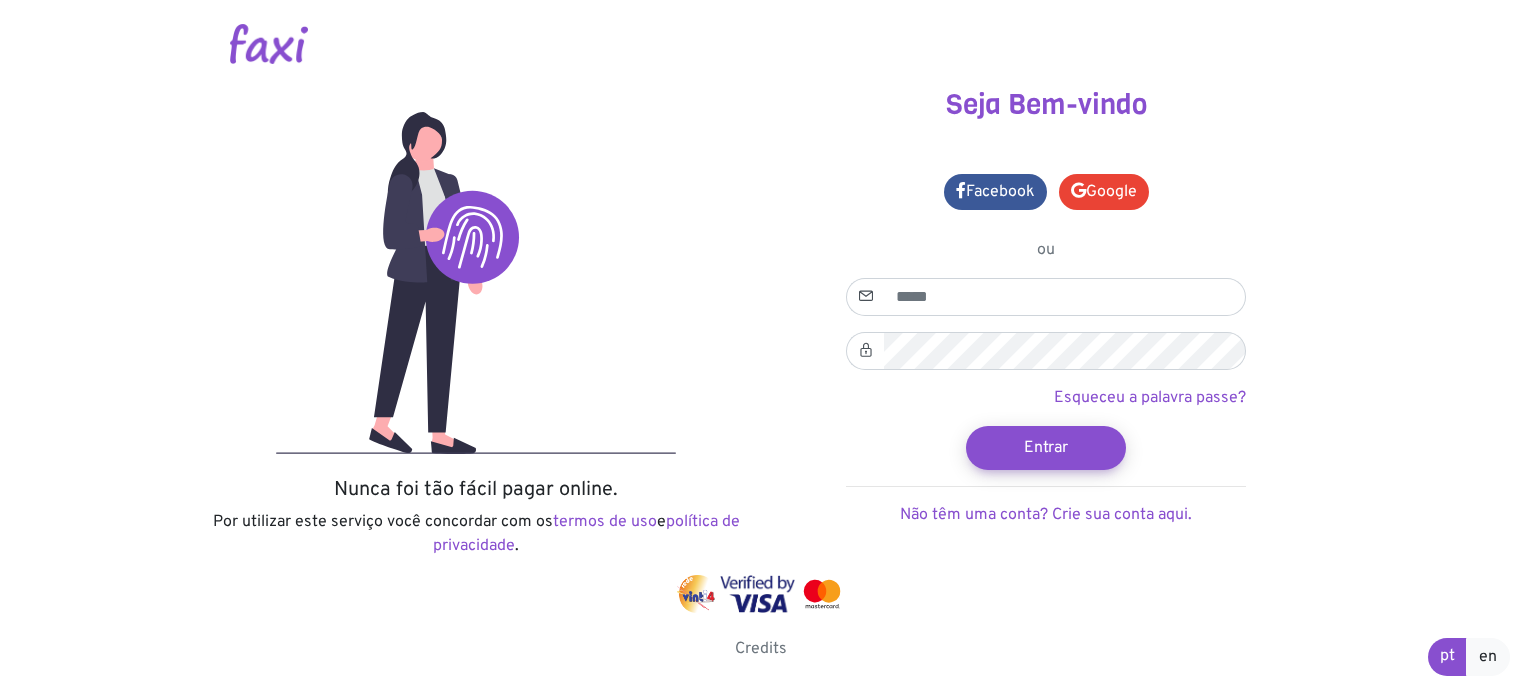 scroll, scrollTop: 0, scrollLeft: 0, axis: both 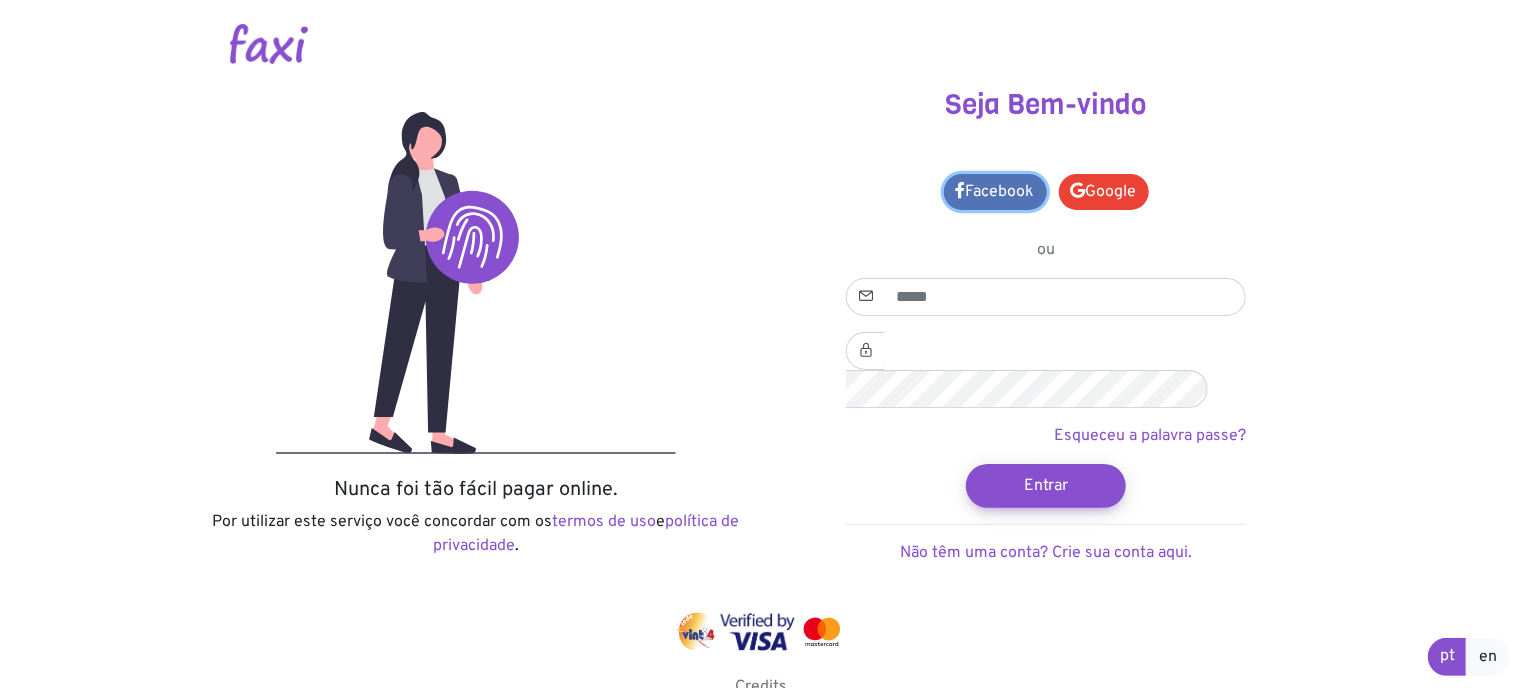 click on "Facebook" at bounding box center [995, 192] 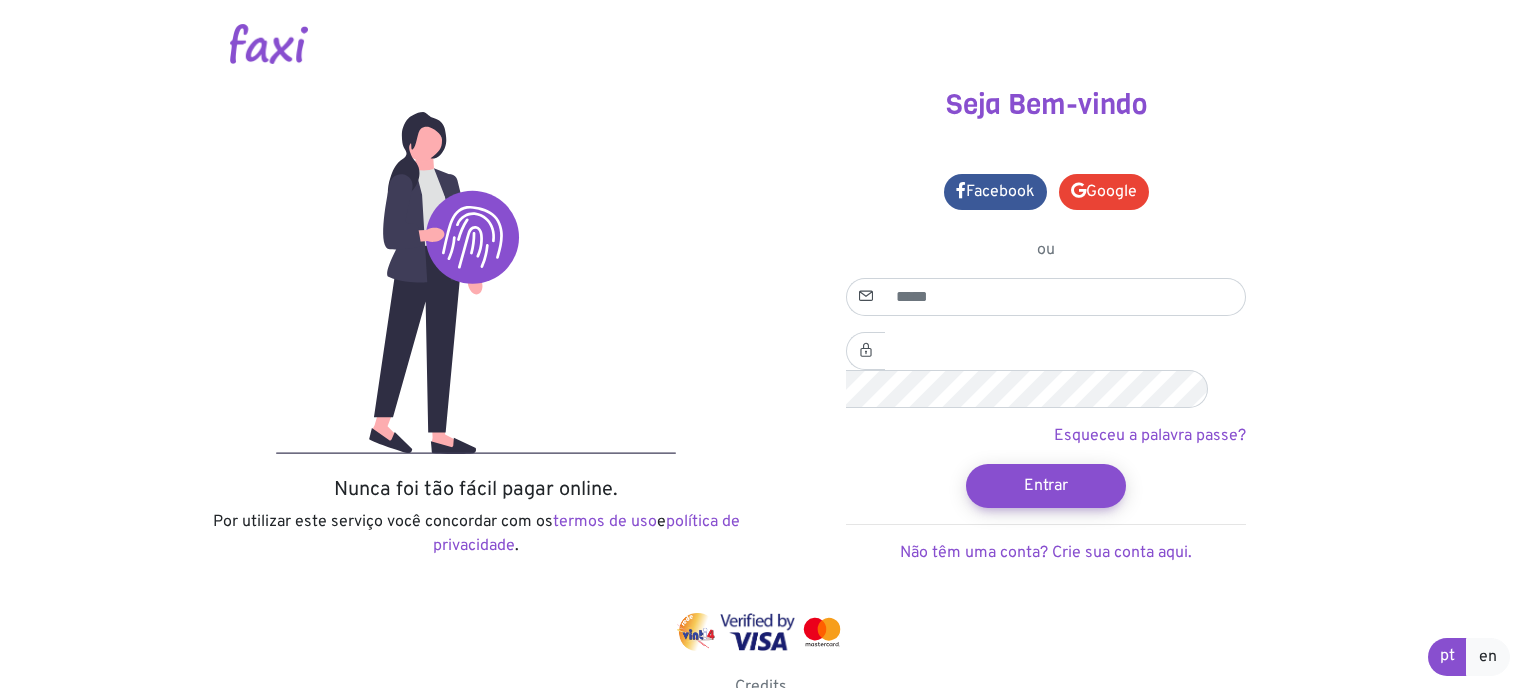 scroll, scrollTop: 0, scrollLeft: 0, axis: both 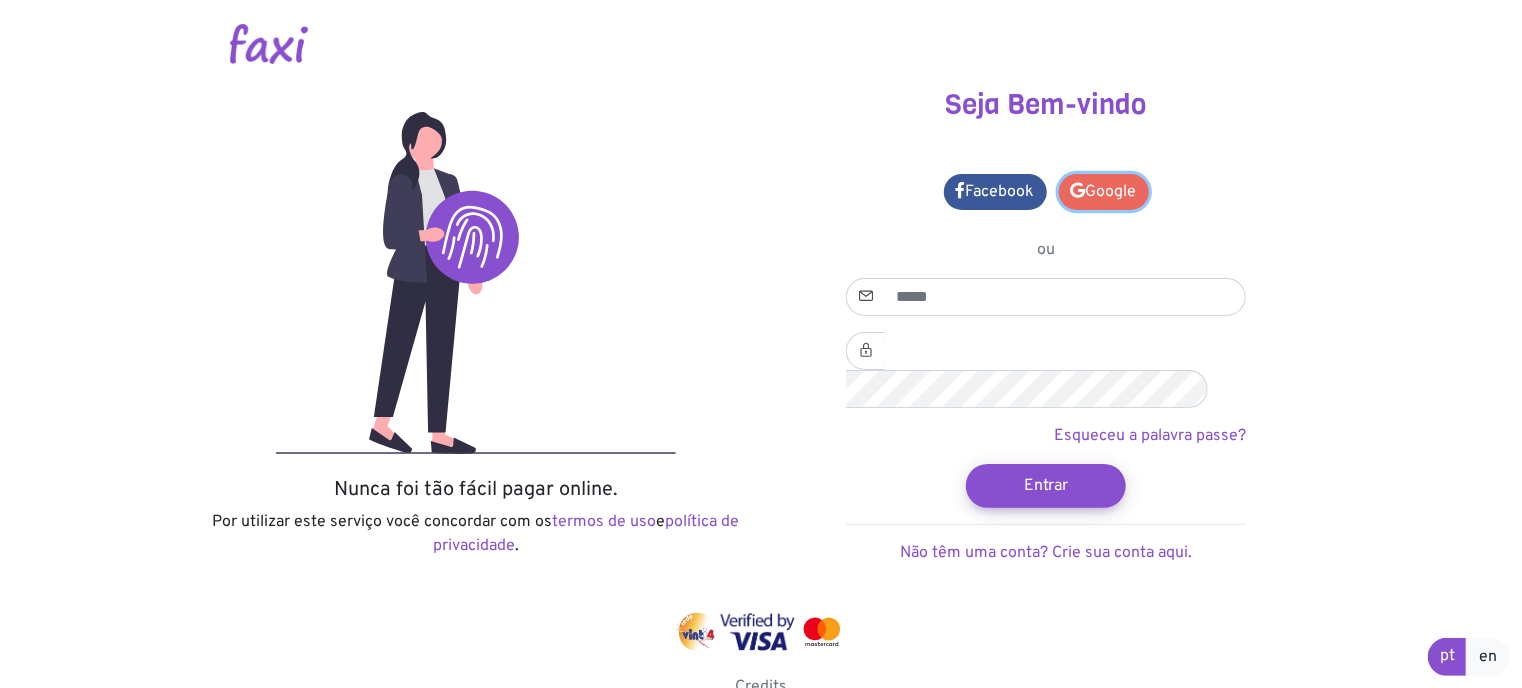 click on "Google" at bounding box center (1104, 192) 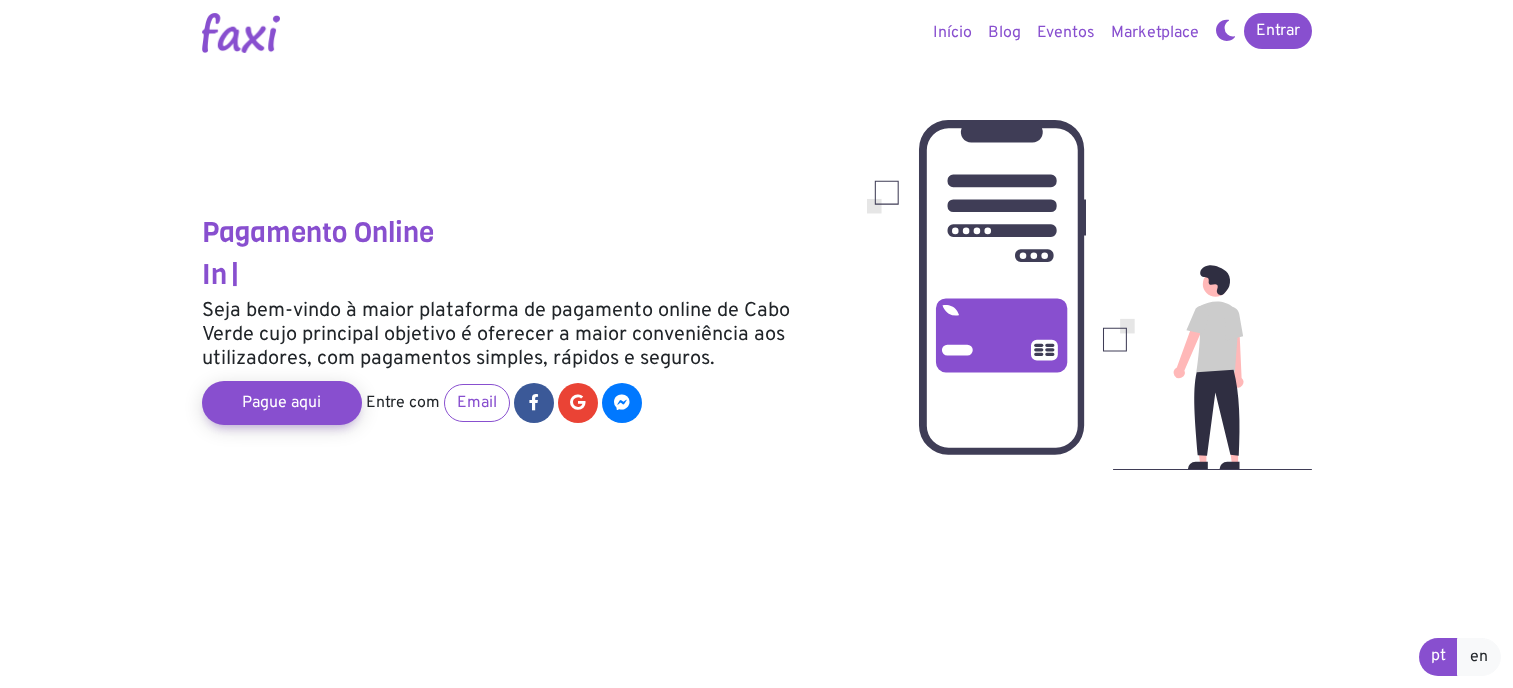 scroll, scrollTop: 0, scrollLeft: 0, axis: both 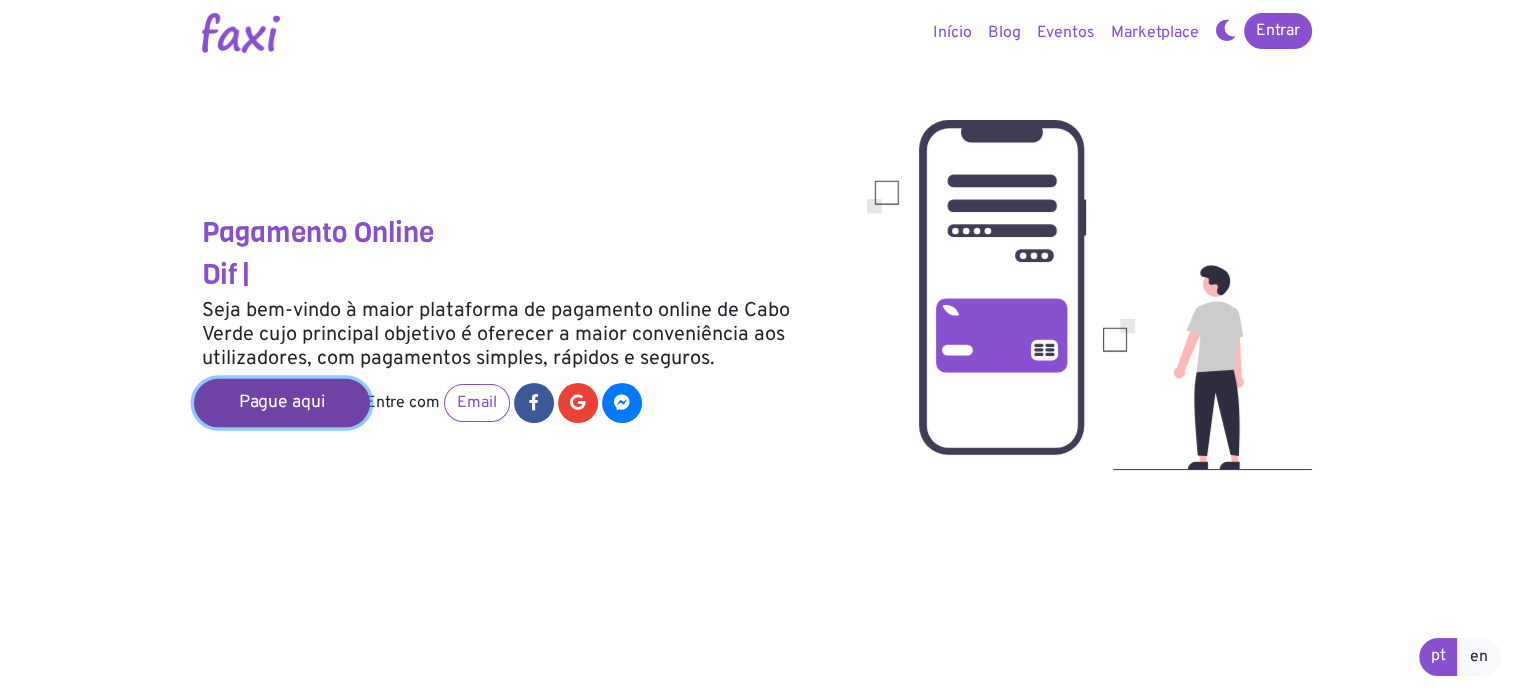 click on "Pague aqui" at bounding box center (282, 403) 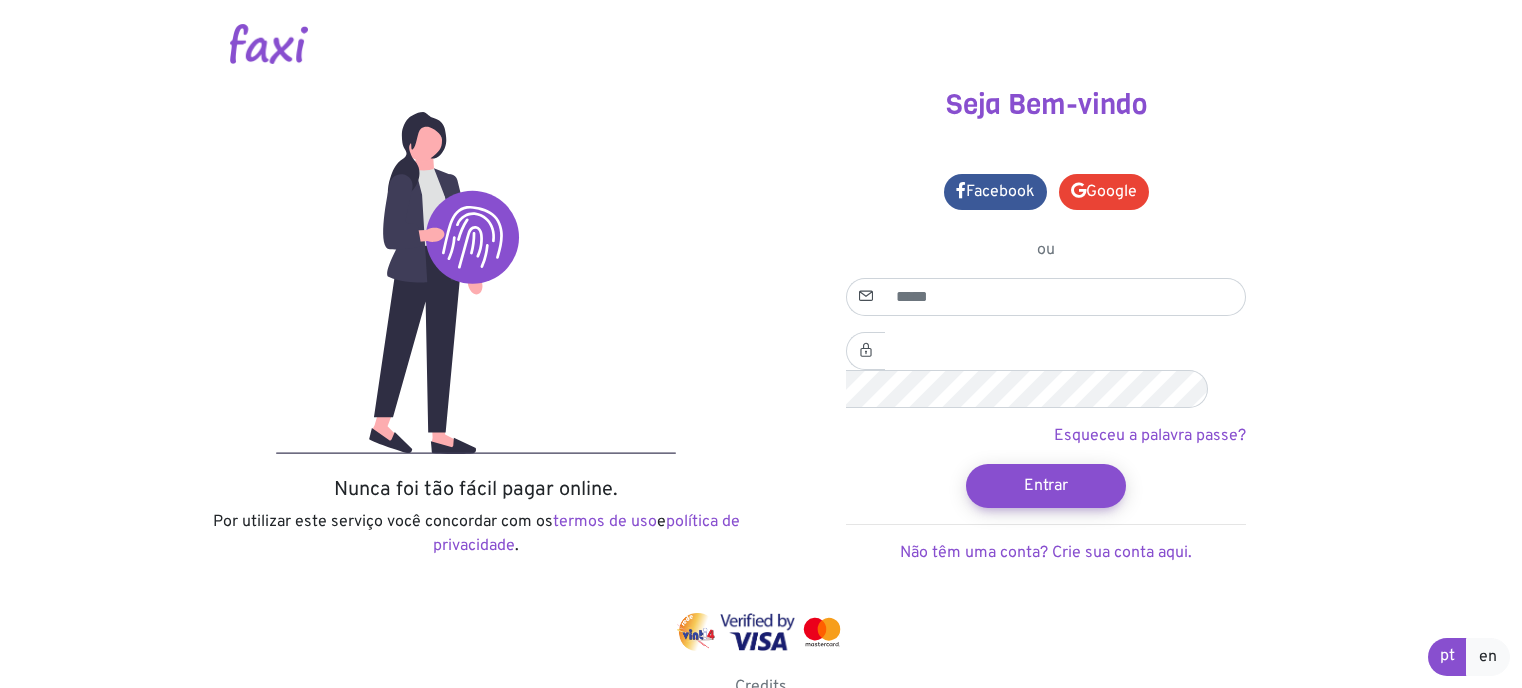 scroll, scrollTop: 0, scrollLeft: 0, axis: both 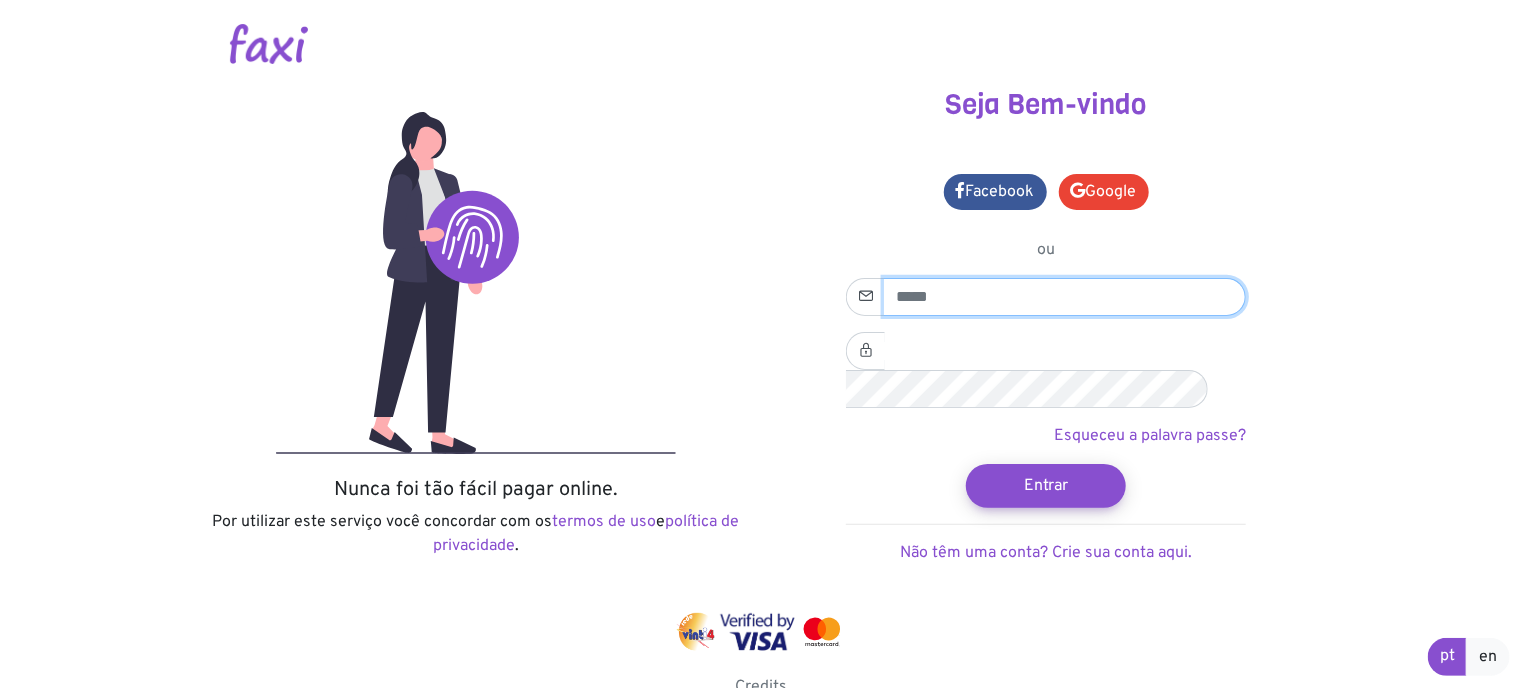 click at bounding box center (1065, 297) 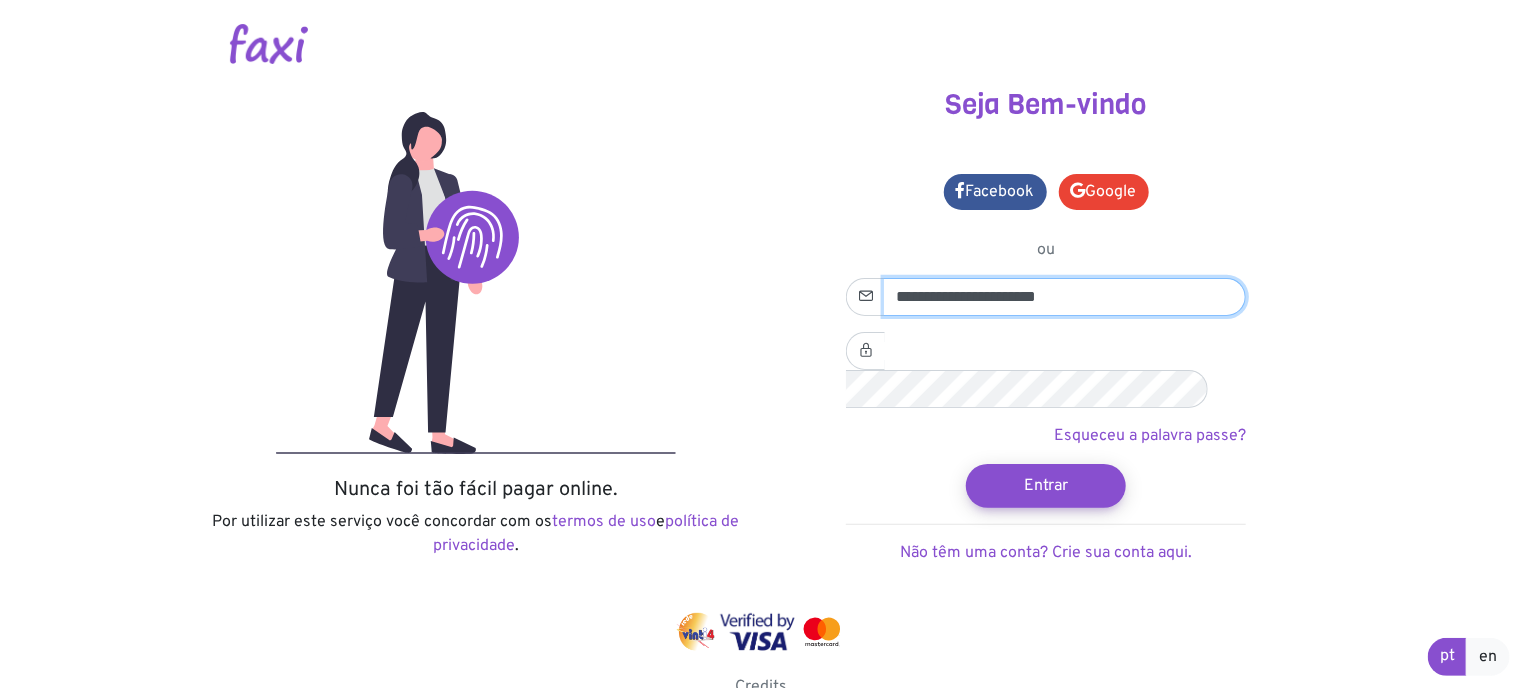 type on "**********" 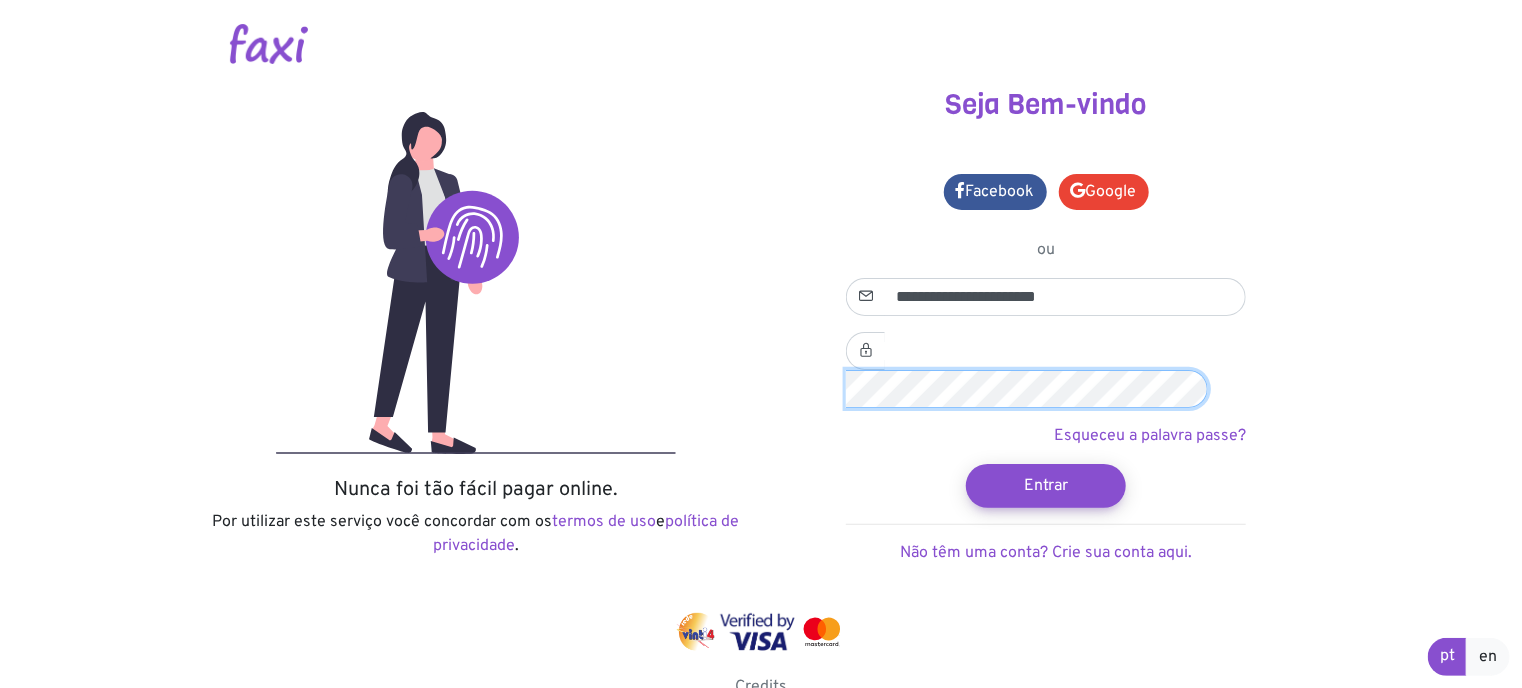 click on "Entrar" at bounding box center (1046, 486) 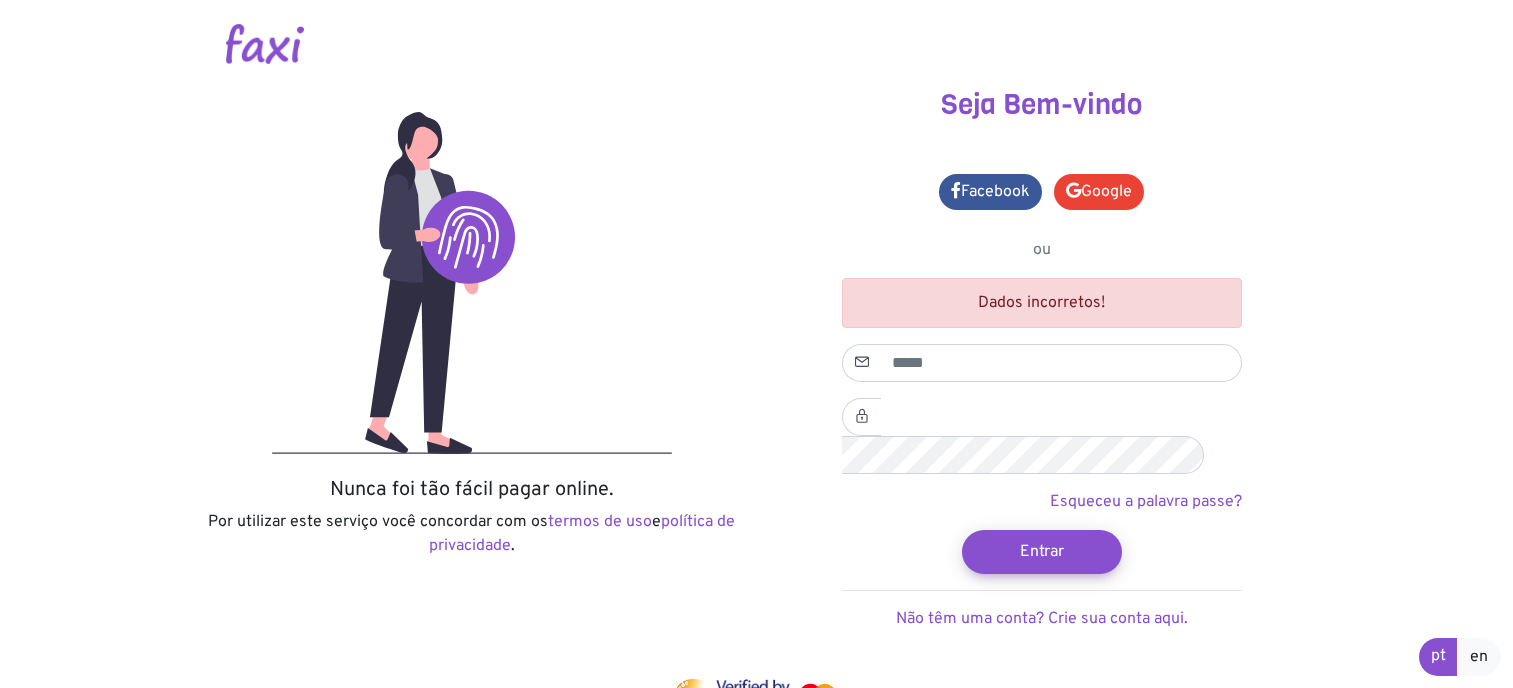 scroll, scrollTop: 0, scrollLeft: 0, axis: both 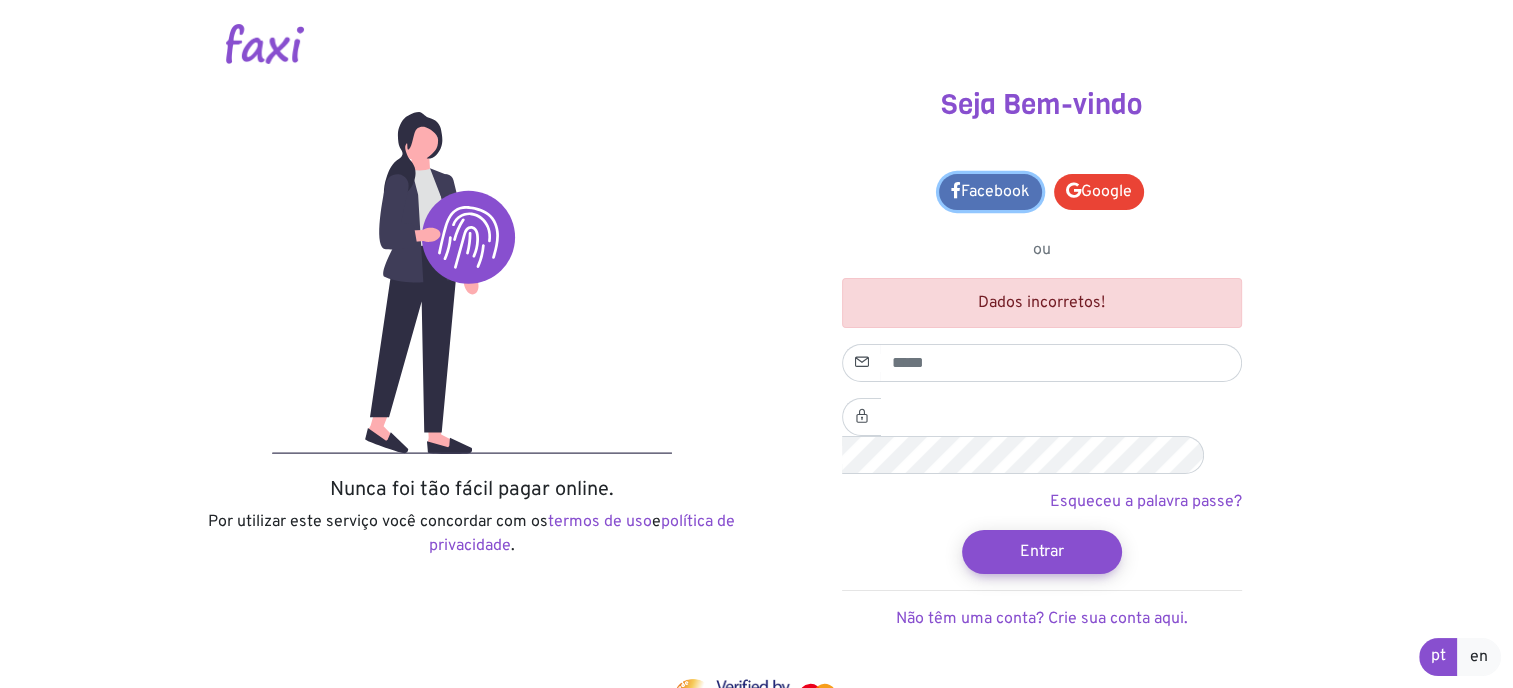 click on "Facebook" at bounding box center (990, 192) 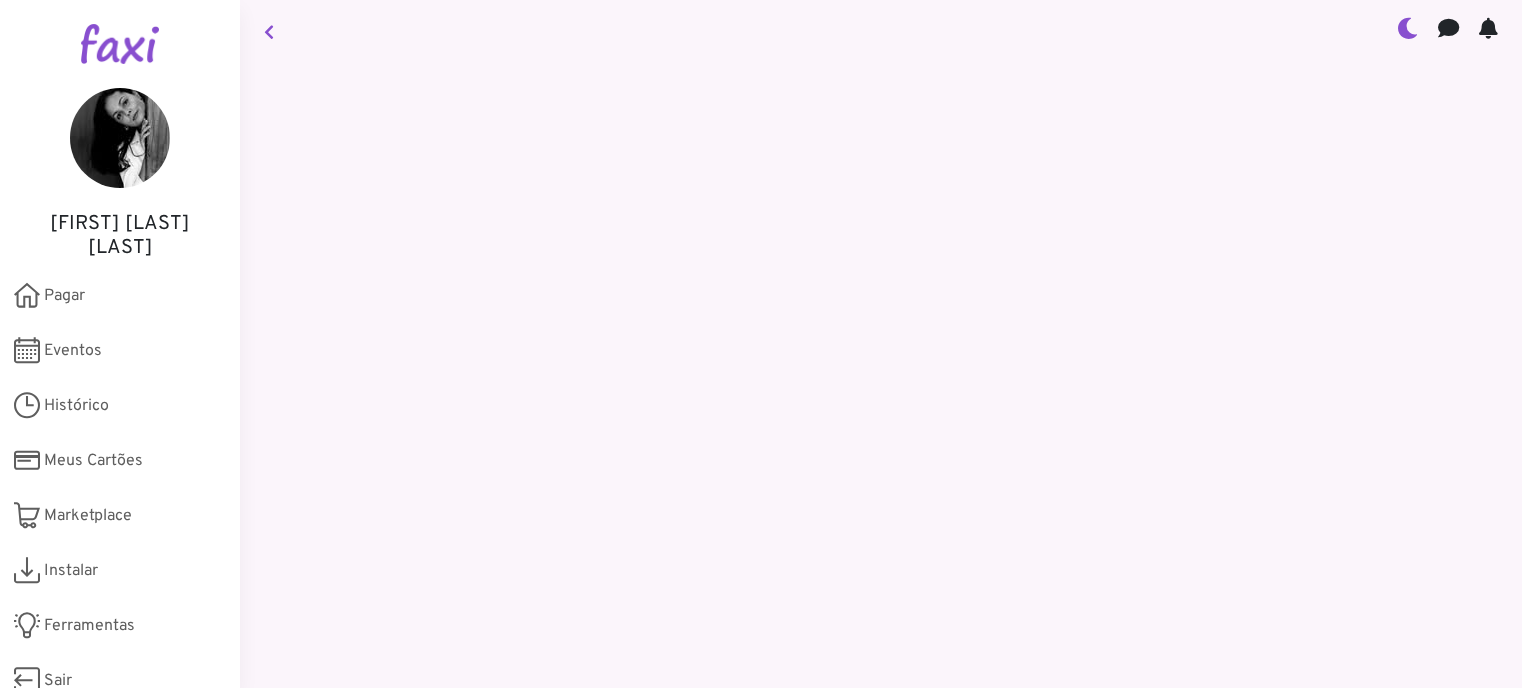 scroll, scrollTop: 0, scrollLeft: 0, axis: both 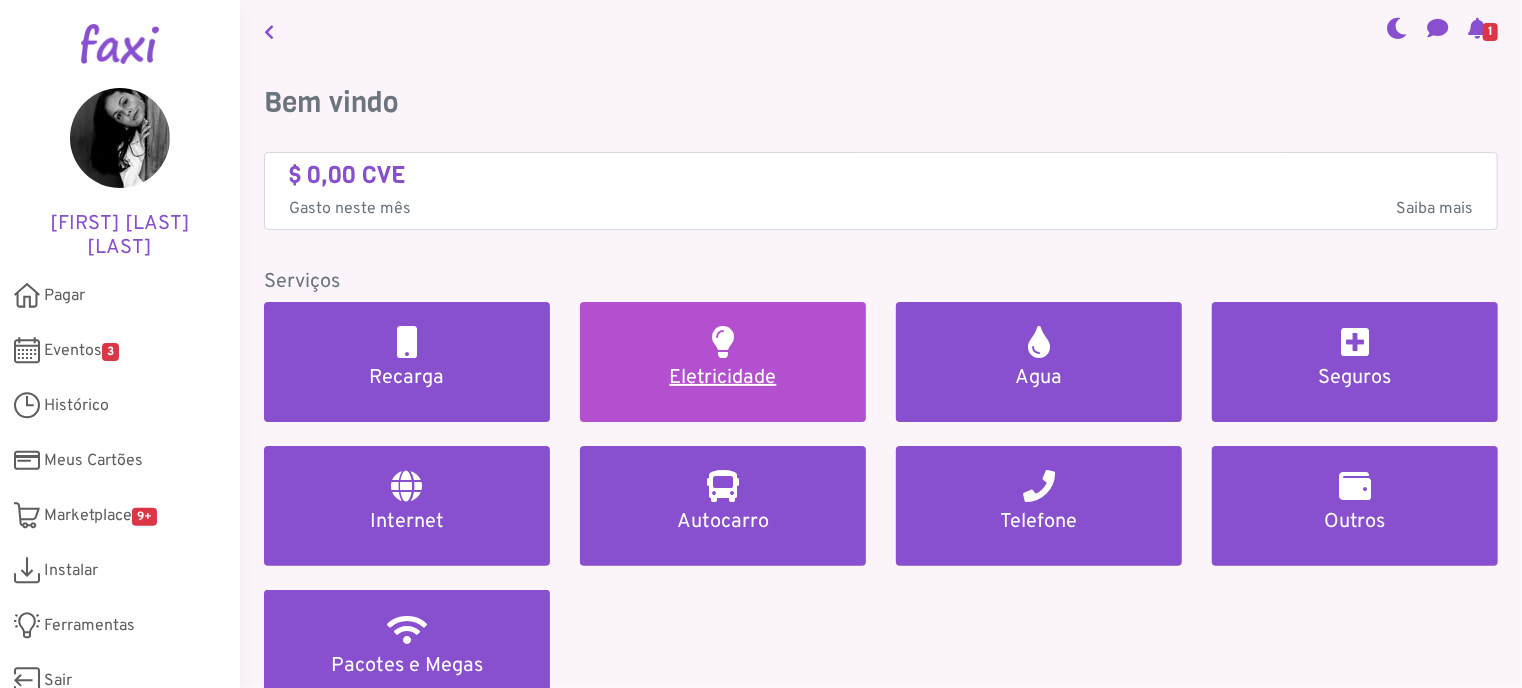 click at bounding box center [723, 342] 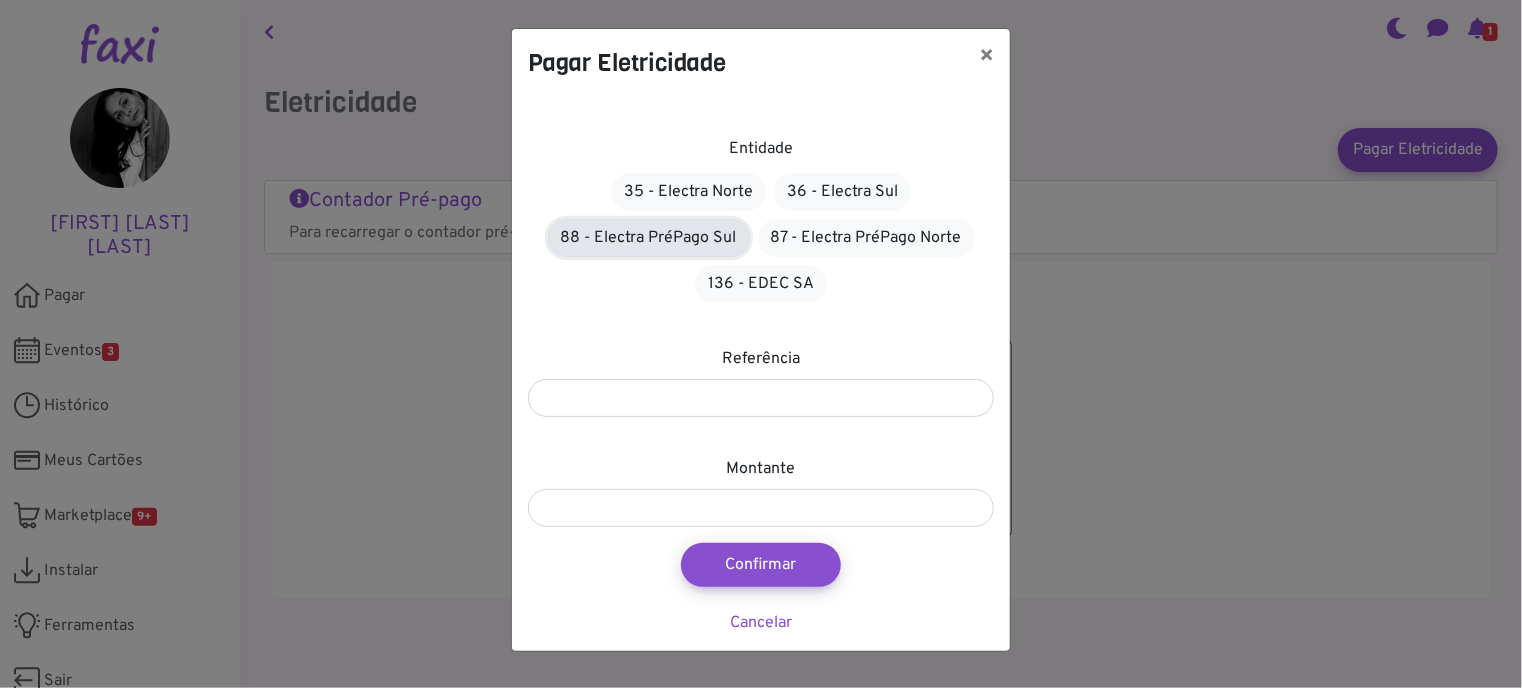 click on "88
-
Electra PréPago Sul" at bounding box center [649, 238] 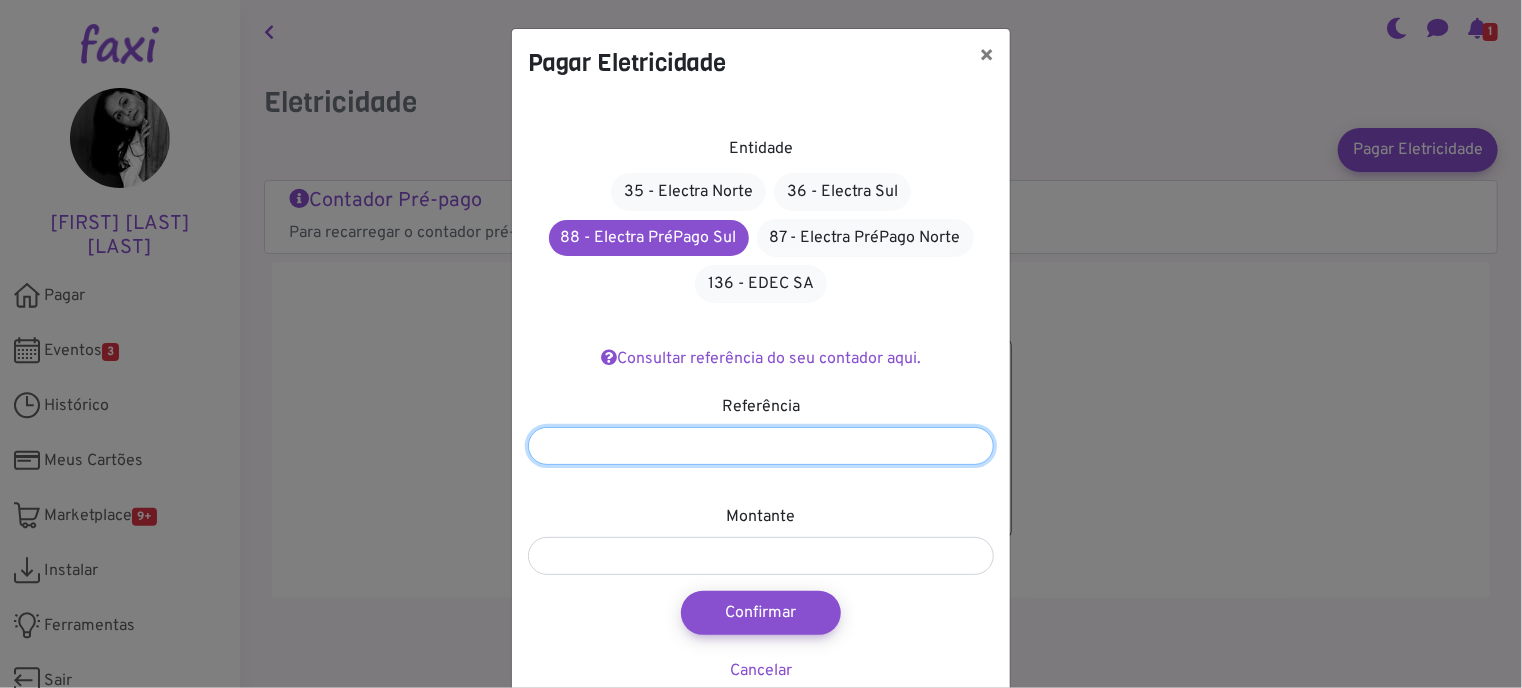 click at bounding box center (761, 446) 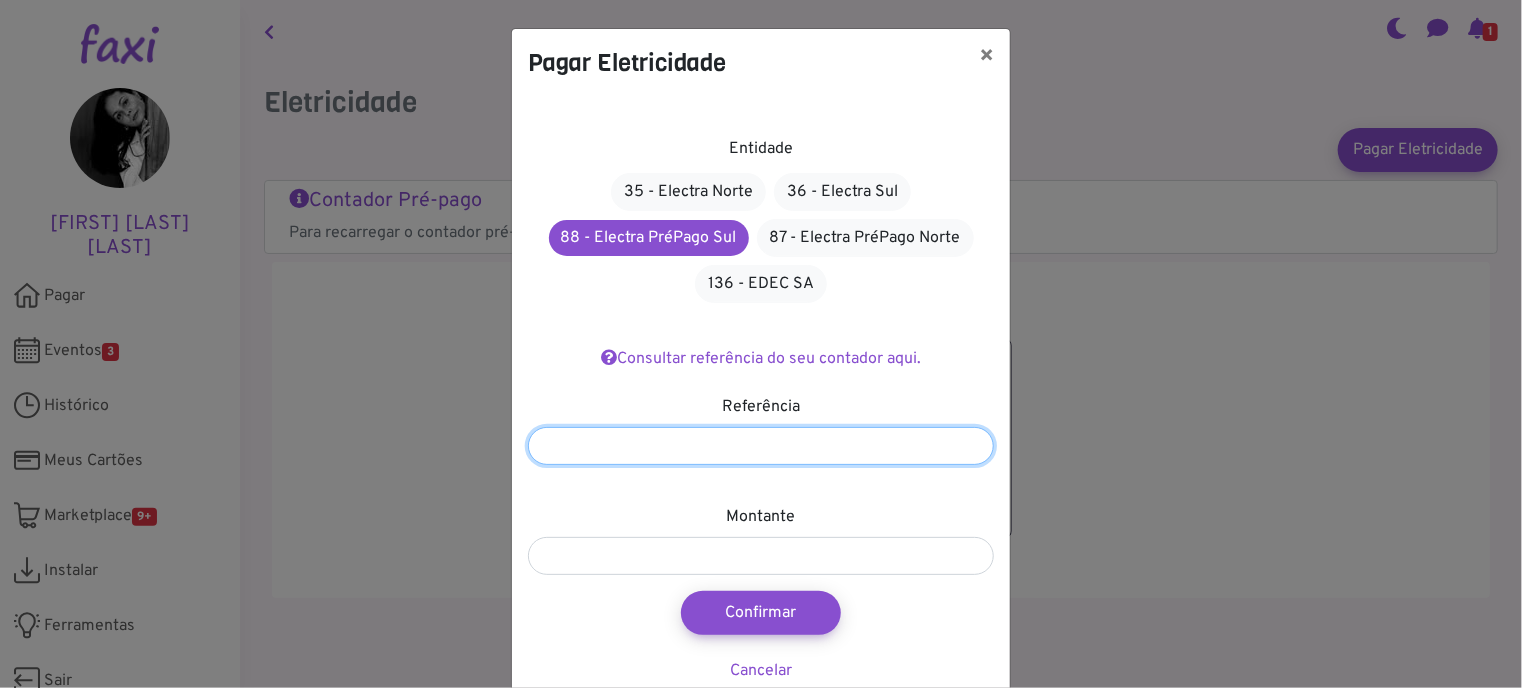 type on "*******" 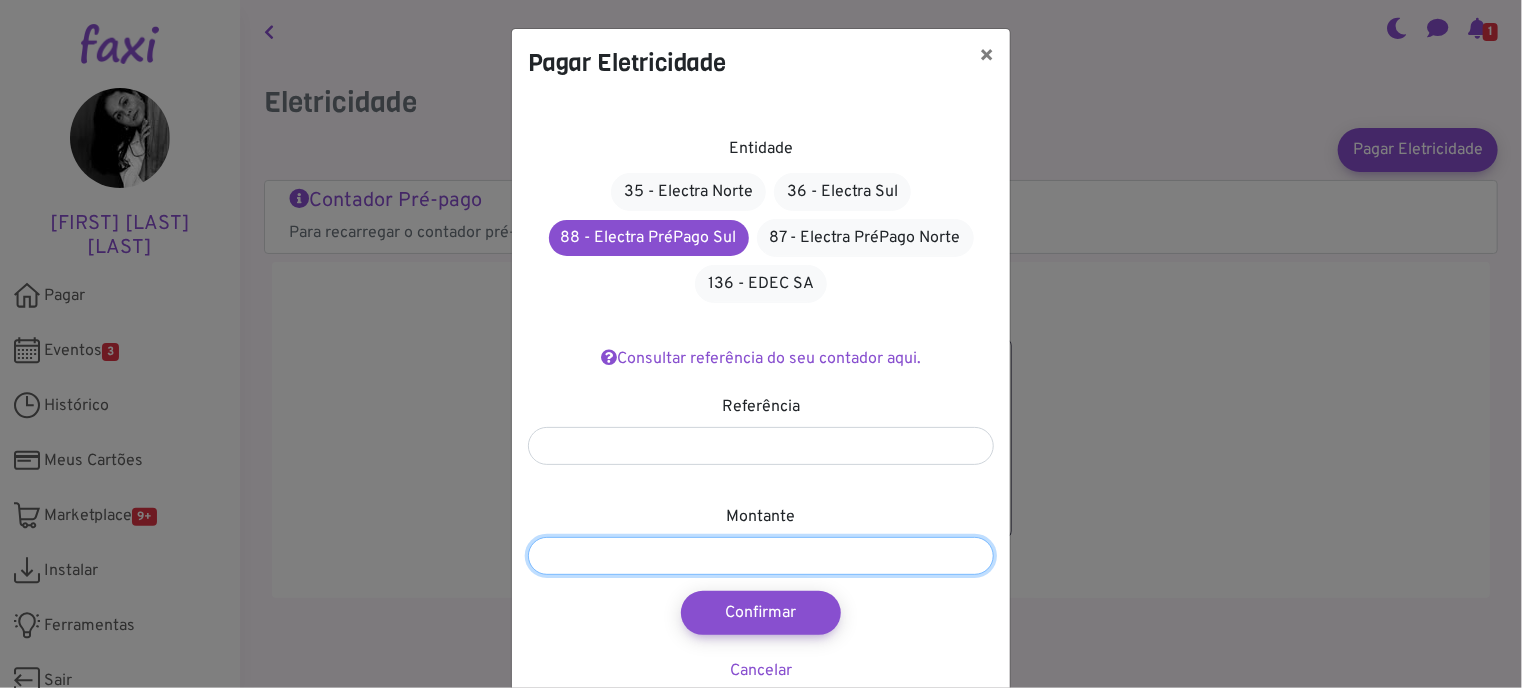 click at bounding box center [761, 556] 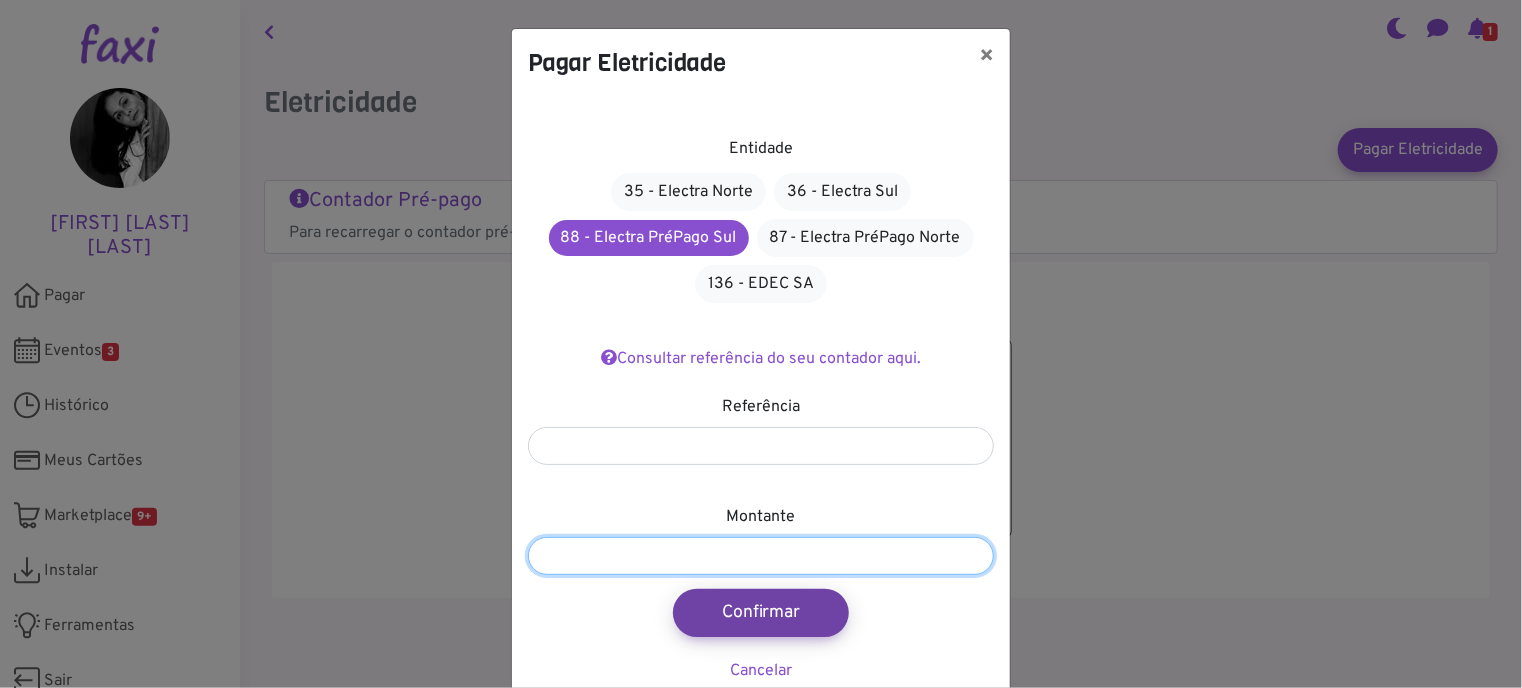 type on "****" 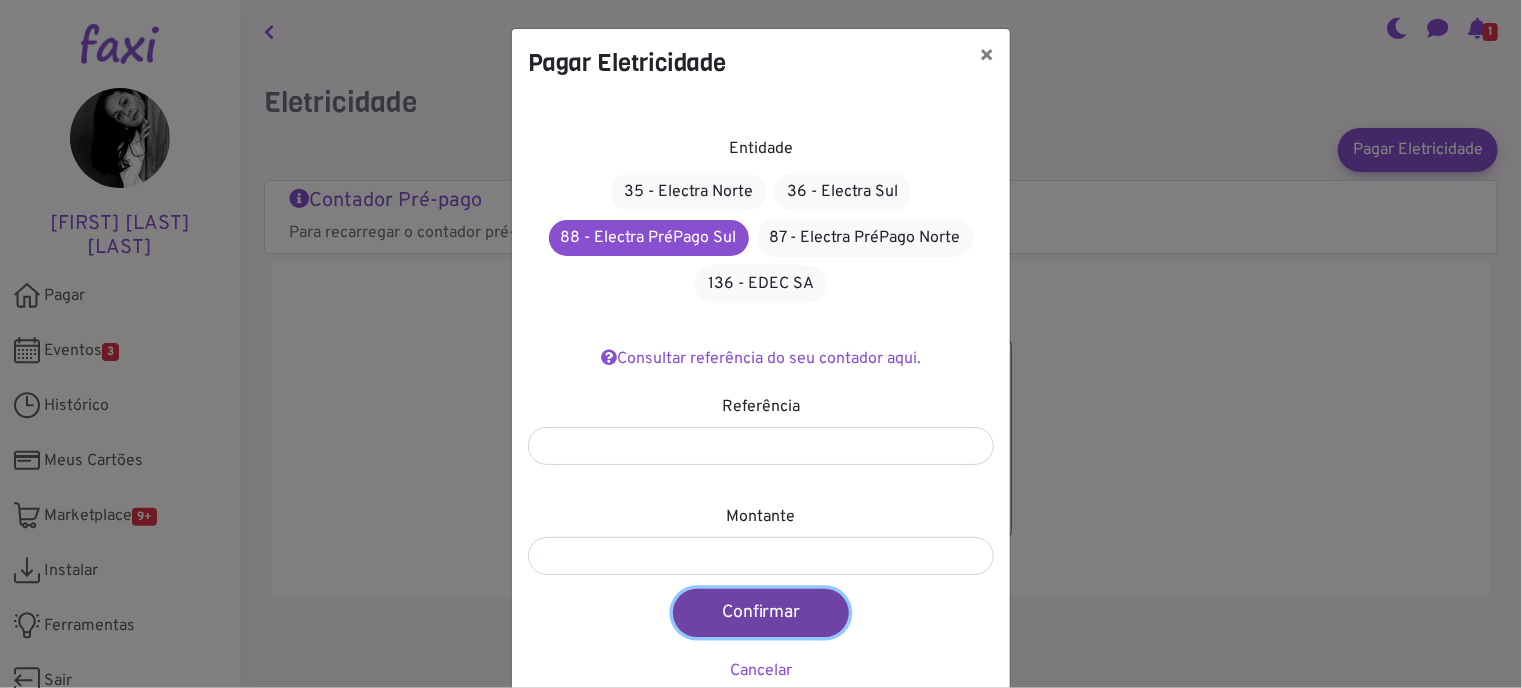 click on "Confirmar" at bounding box center [761, 613] 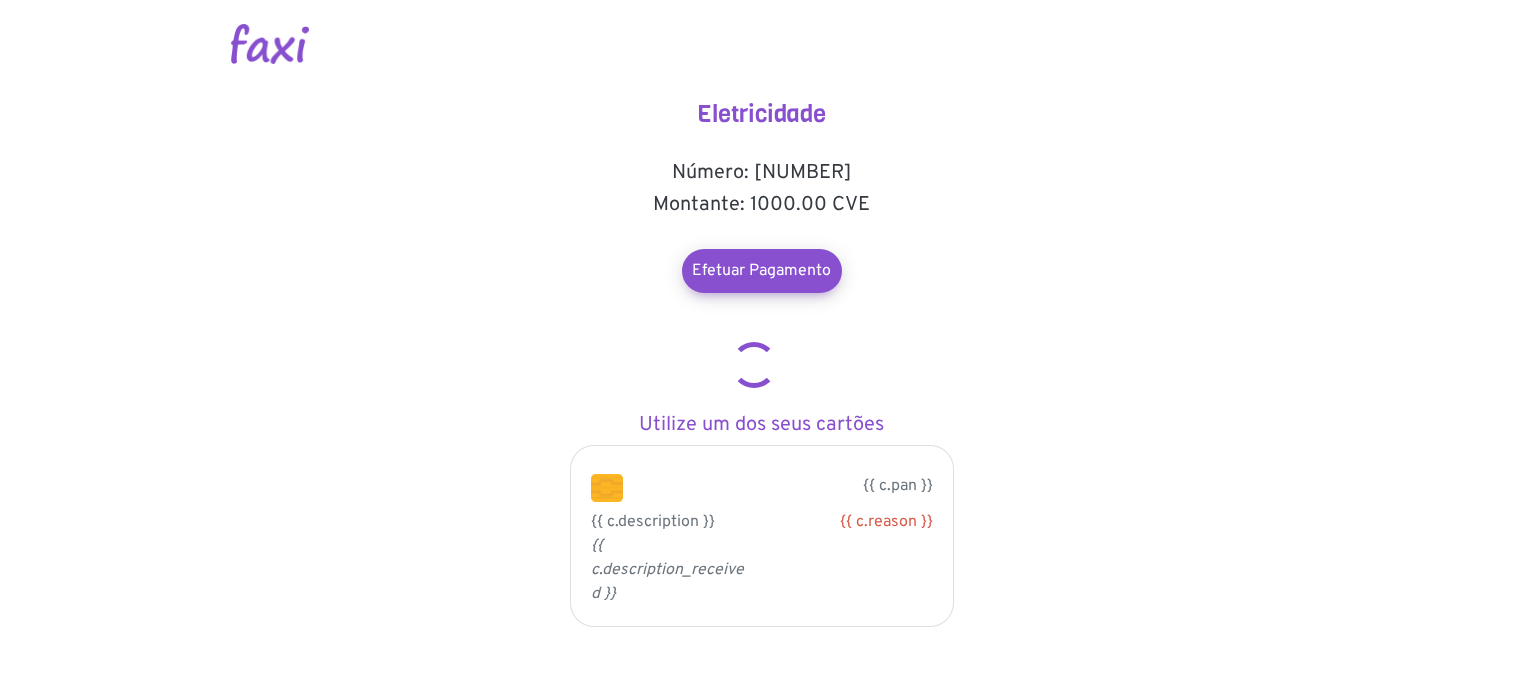 scroll, scrollTop: 0, scrollLeft: 0, axis: both 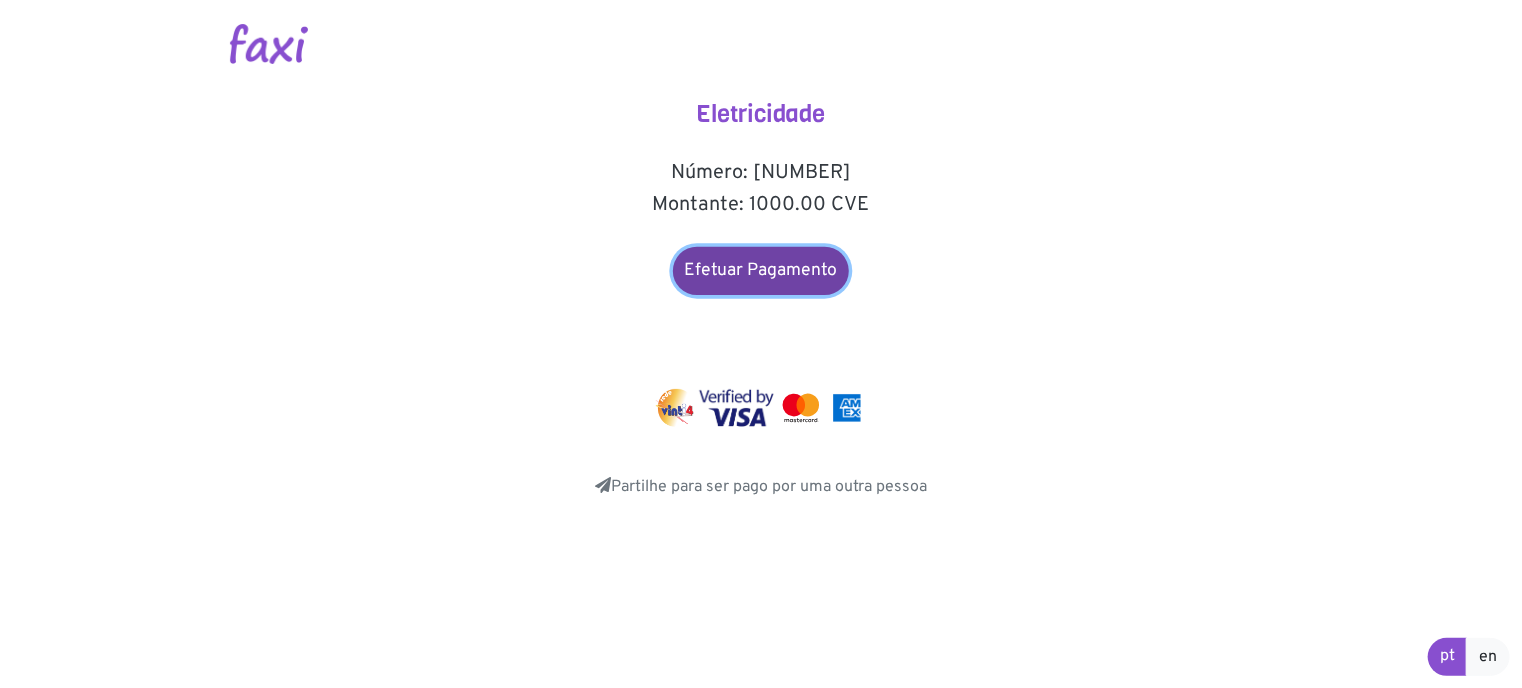 click on "Efetuar Pagamento" at bounding box center (761, 271) 